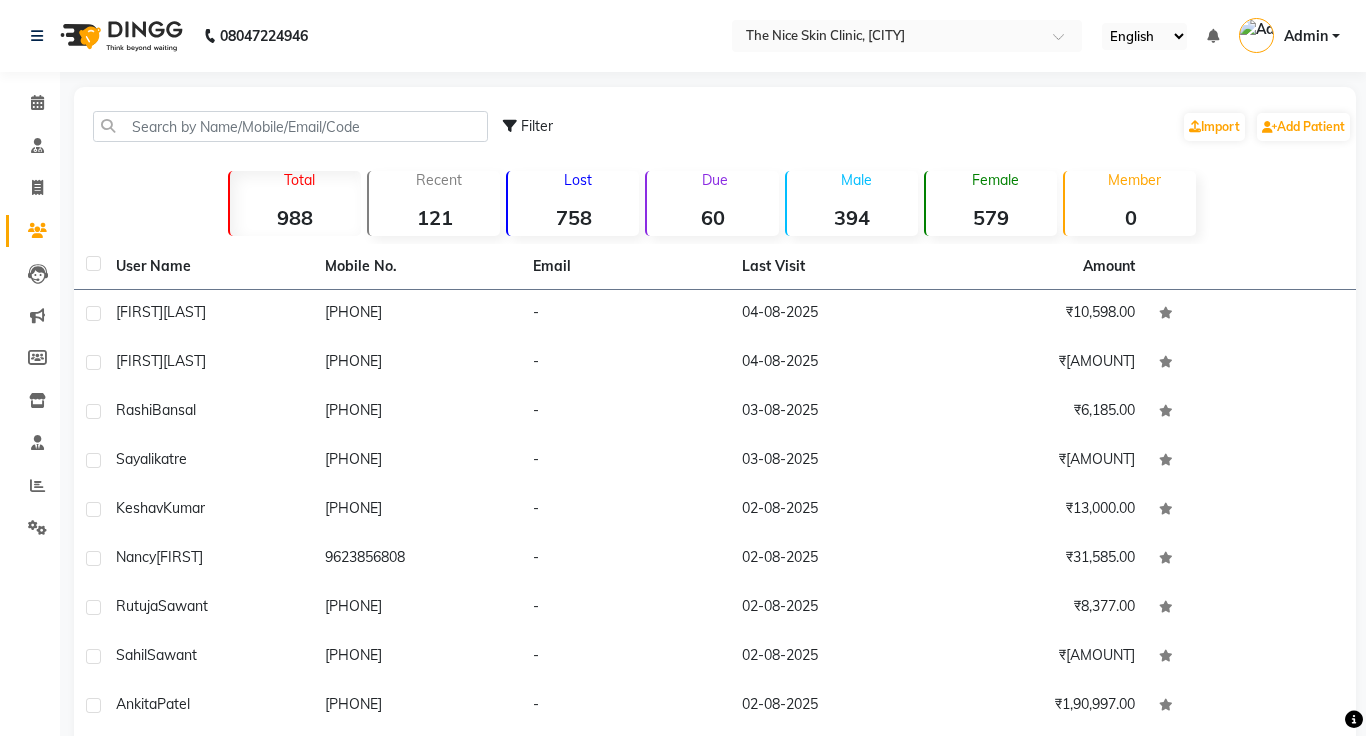 scroll, scrollTop: 130, scrollLeft: 0, axis: vertical 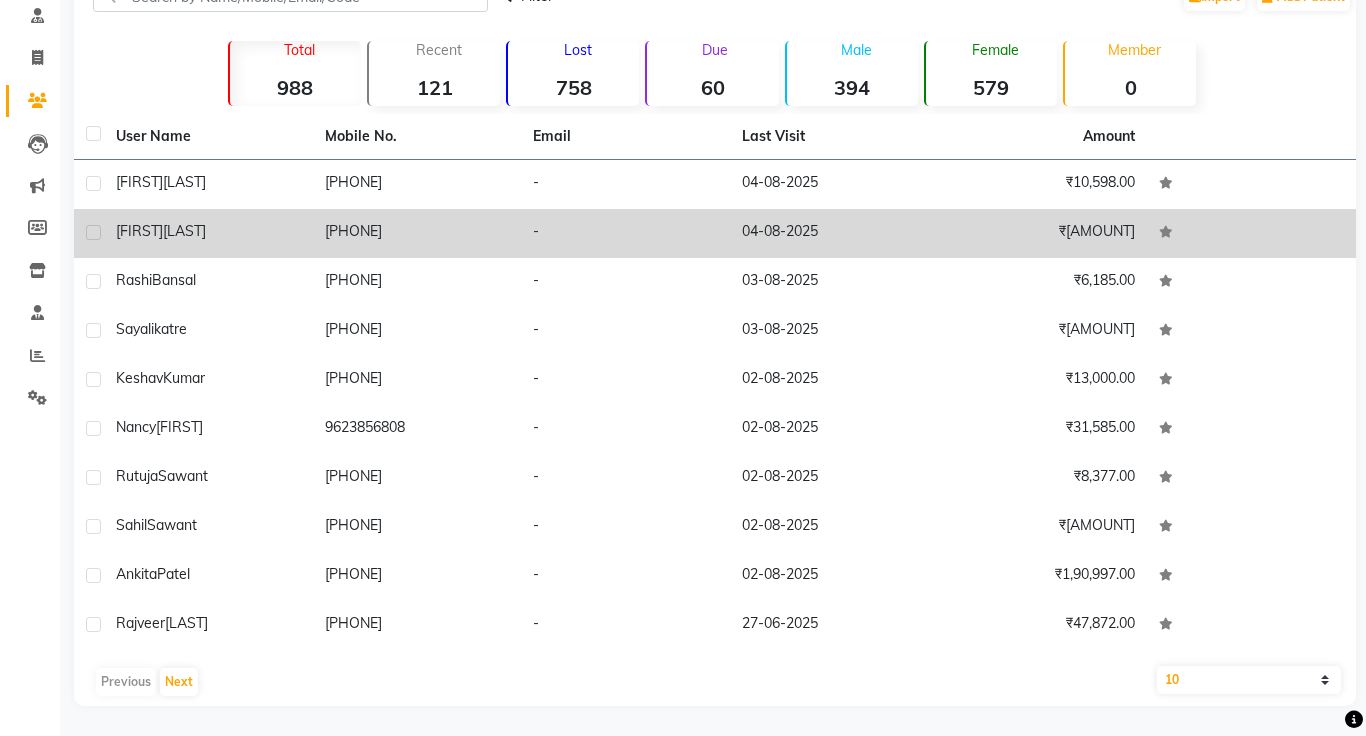 click on "[FIRST]" 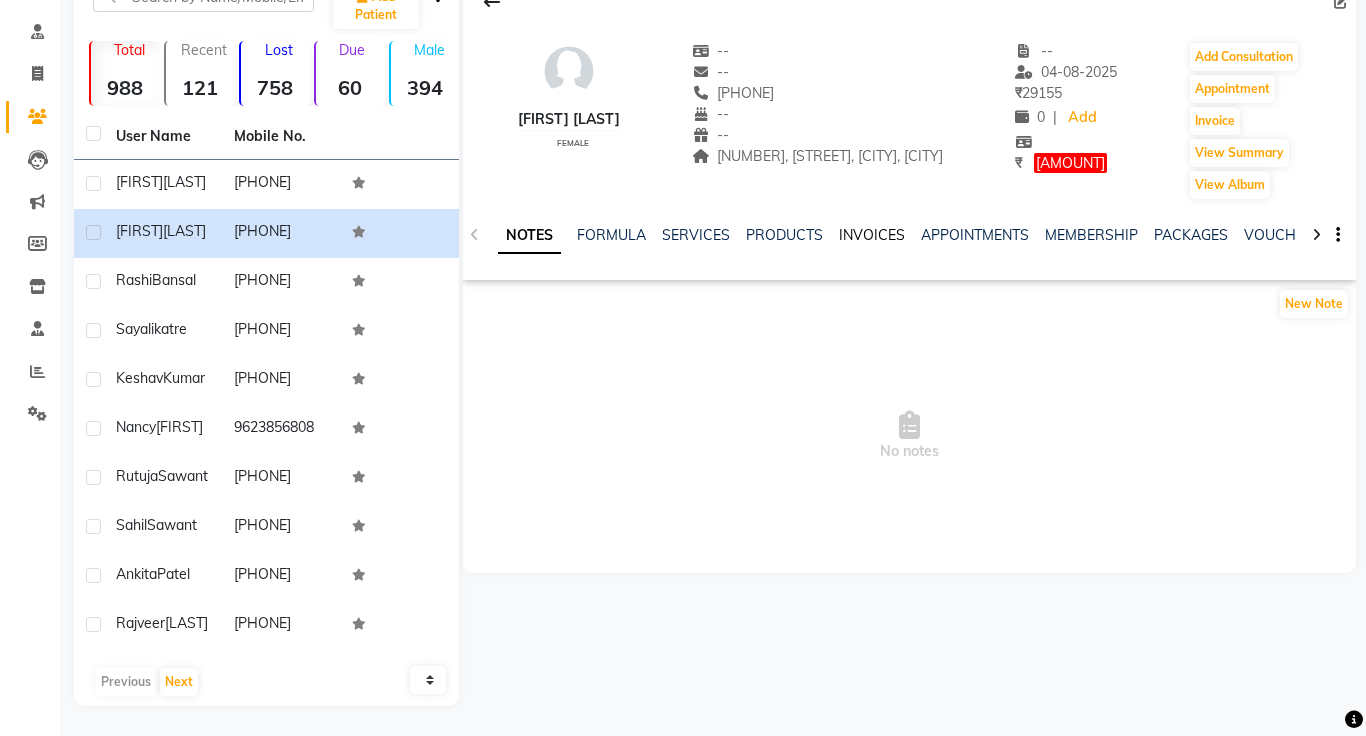 click on "INVOICES" 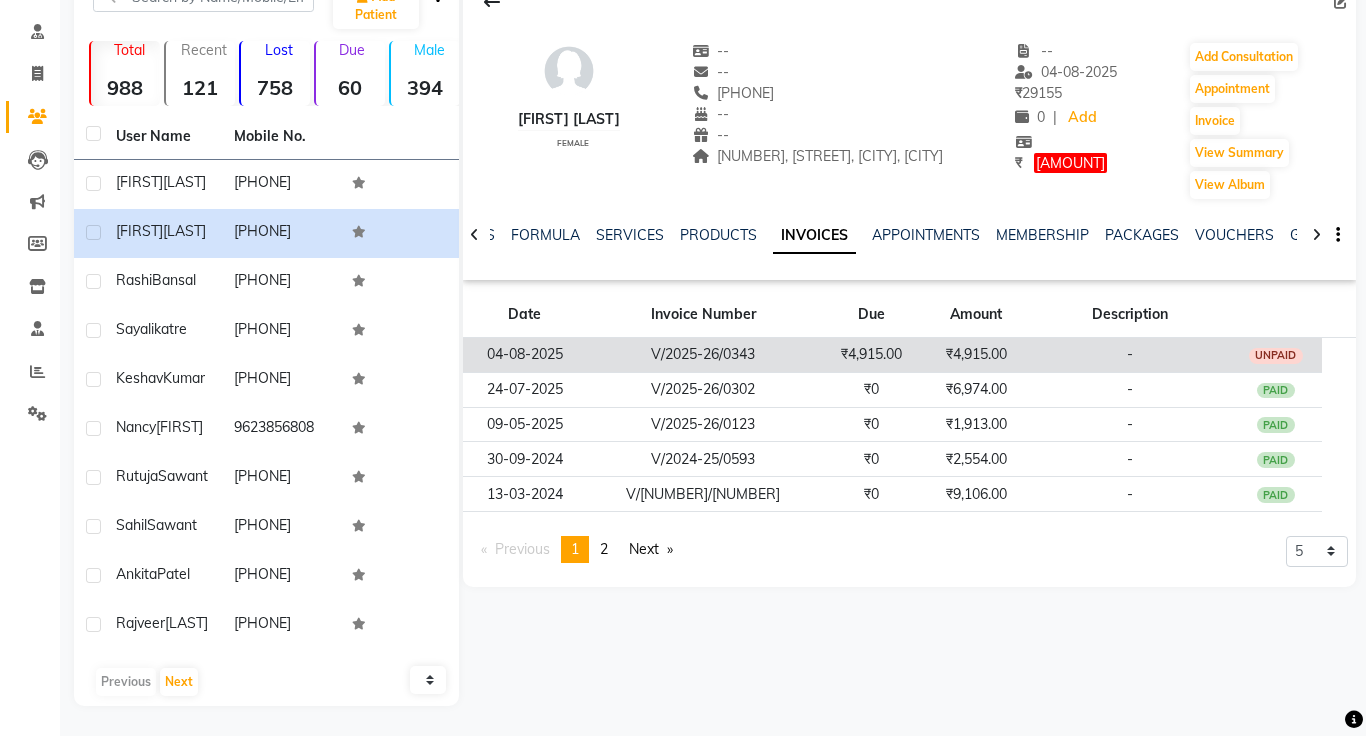 click on "V/2025-26/0343" 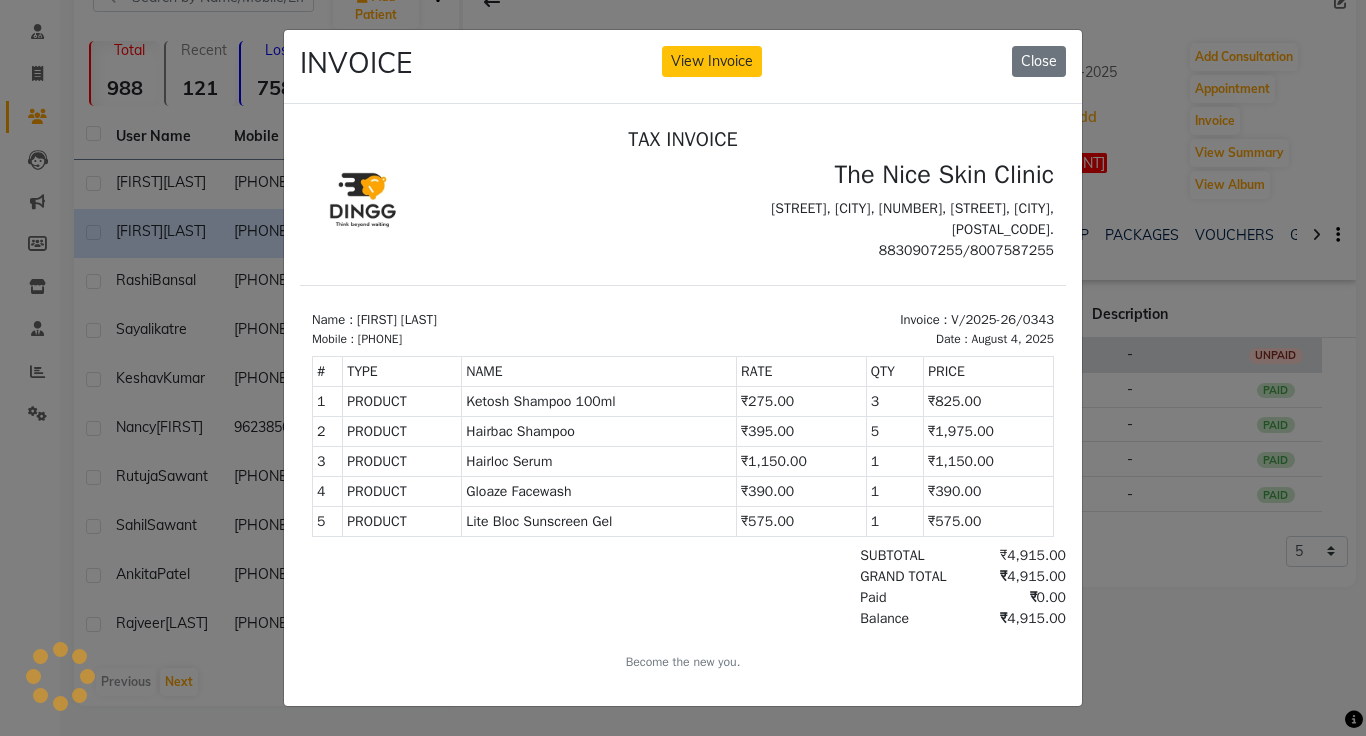 scroll, scrollTop: 0, scrollLeft: 0, axis: both 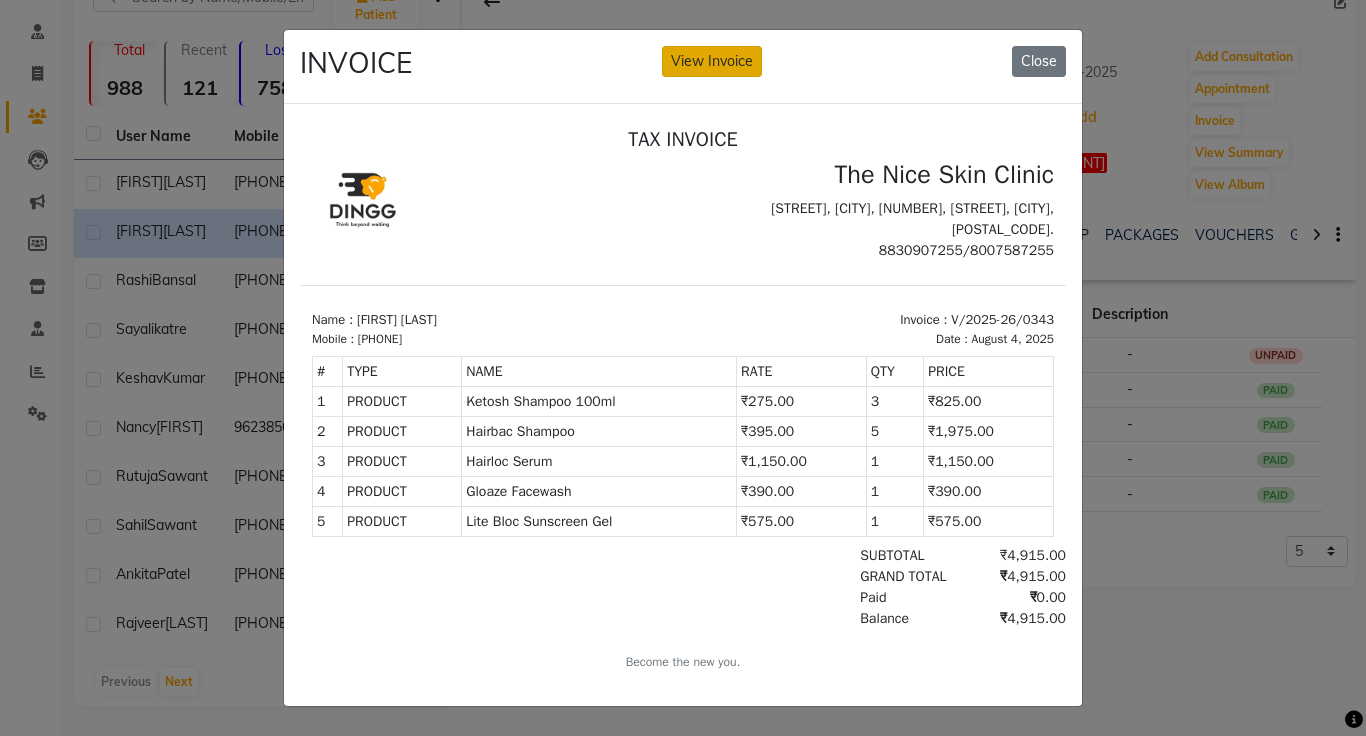 click on "View Invoice" 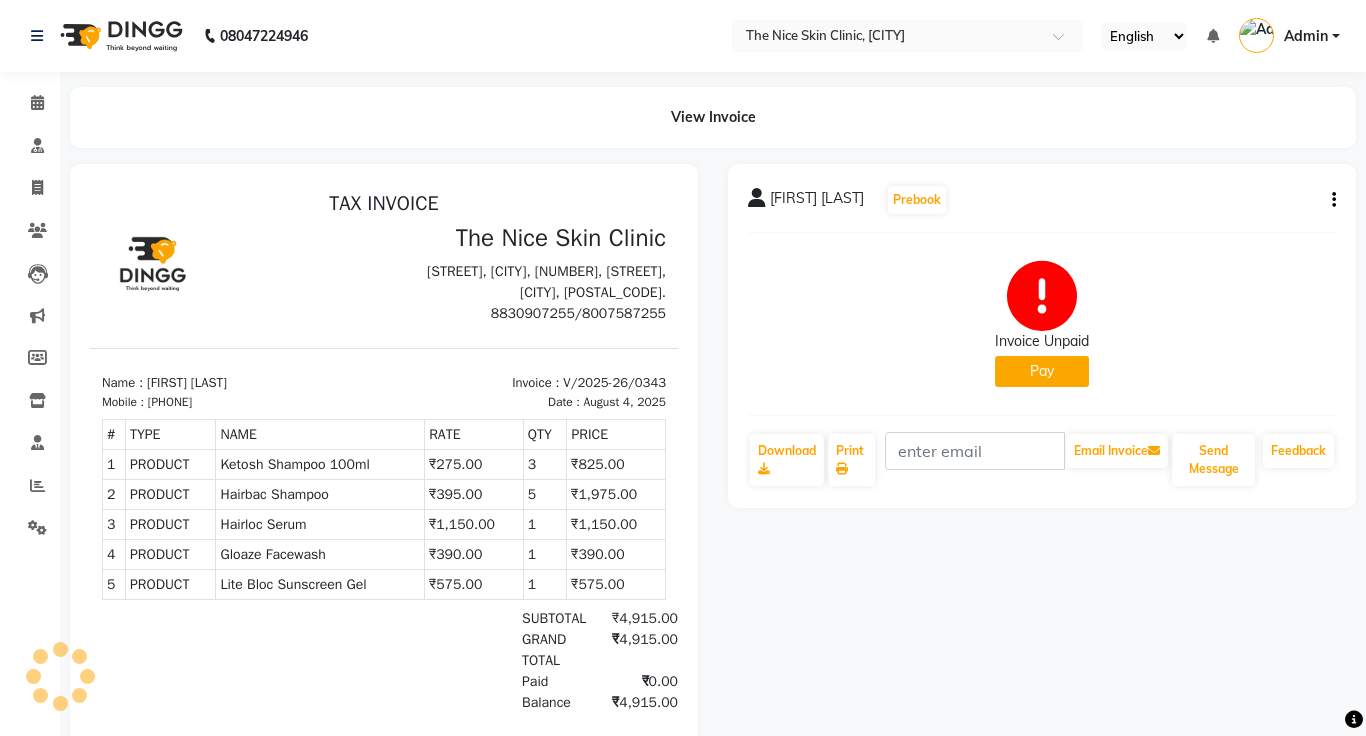 scroll, scrollTop: 0, scrollLeft: 0, axis: both 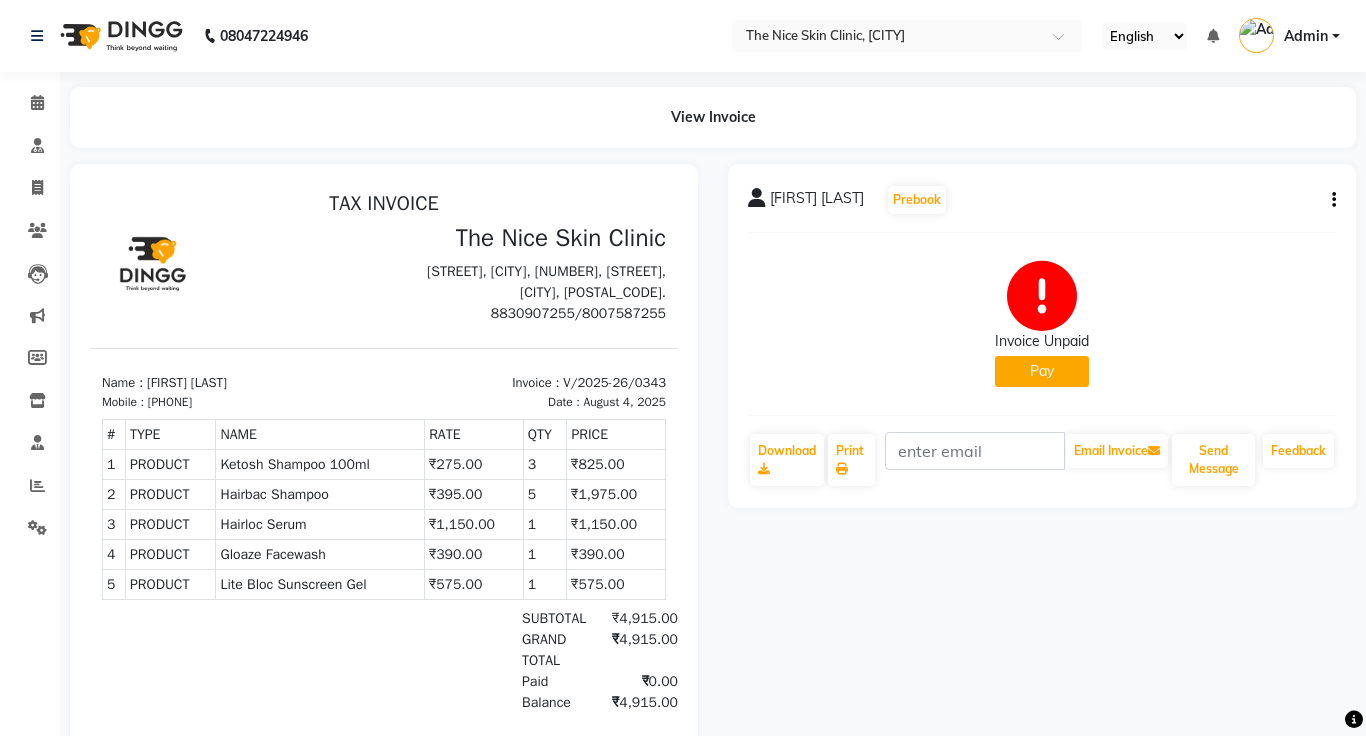 click on "Pay" 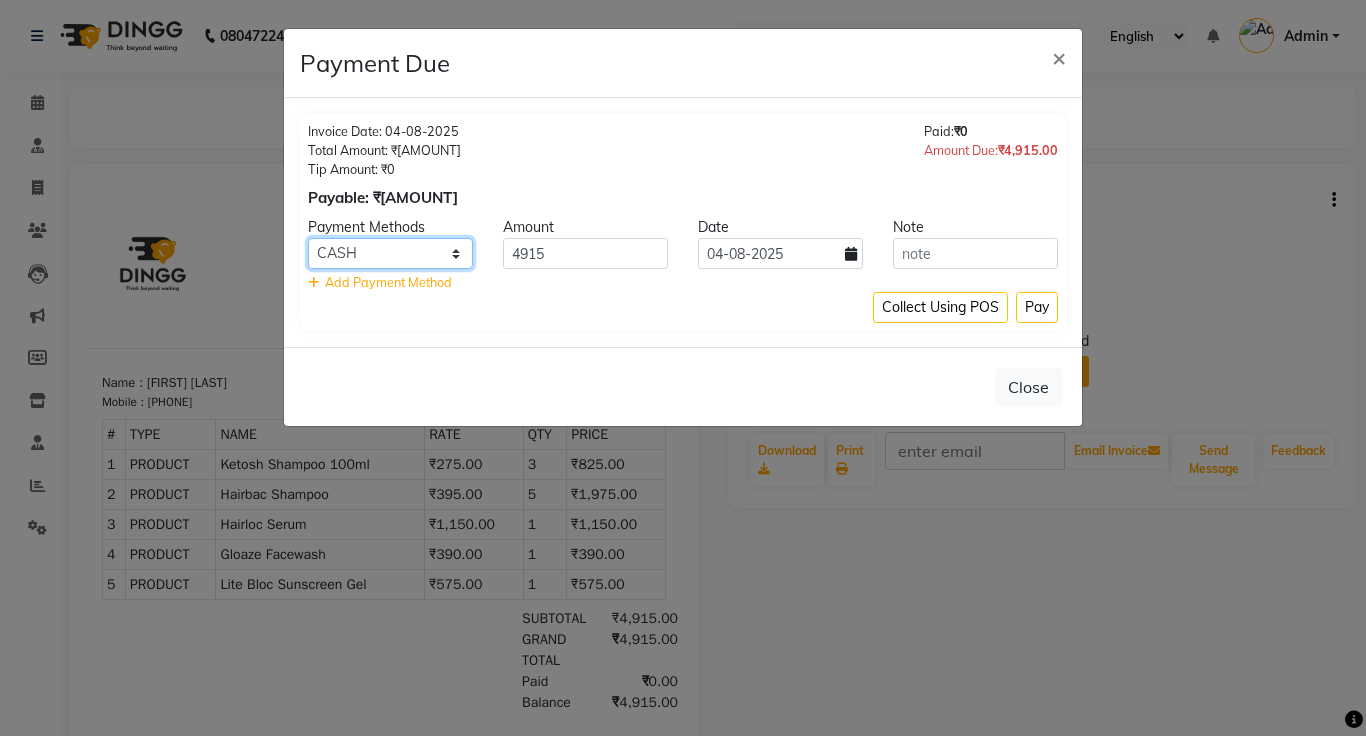 click on "Master Card Bank BharatPay Card Other Cards GPay Visa Card PayTM CASH ONLINE PhonePe UPI UPI BharatPay CARD" 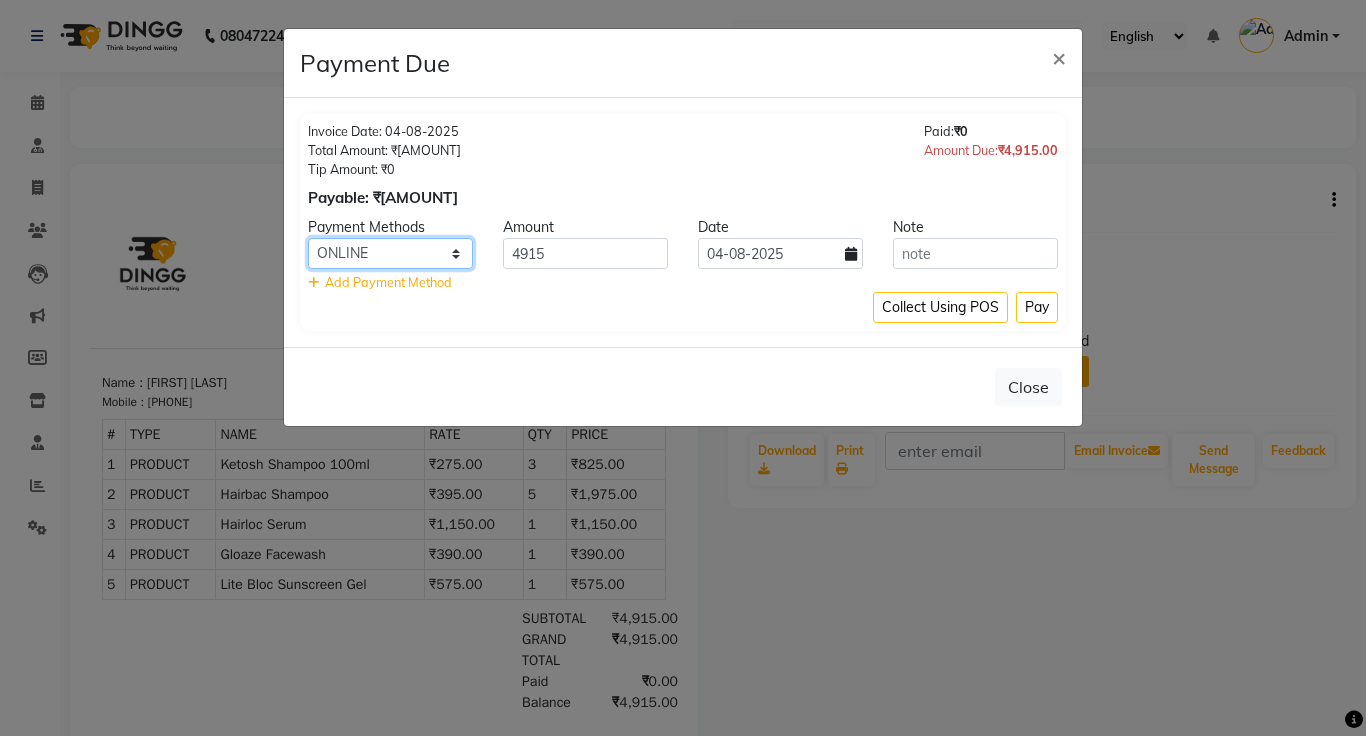 click on "Master Card Bank BharatPay Card Other Cards GPay Visa Card PayTM CASH ONLINE PhonePe UPI UPI BharatPay CARD" 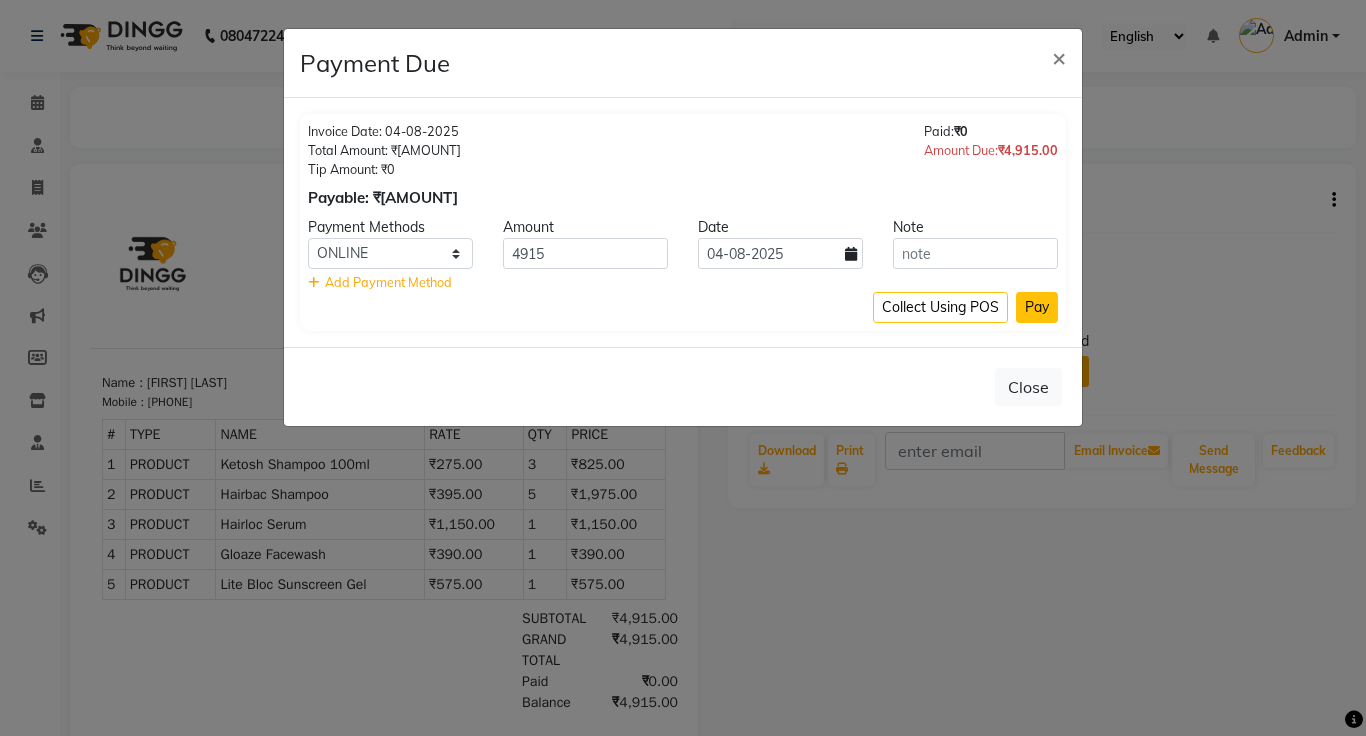 click on "Pay" 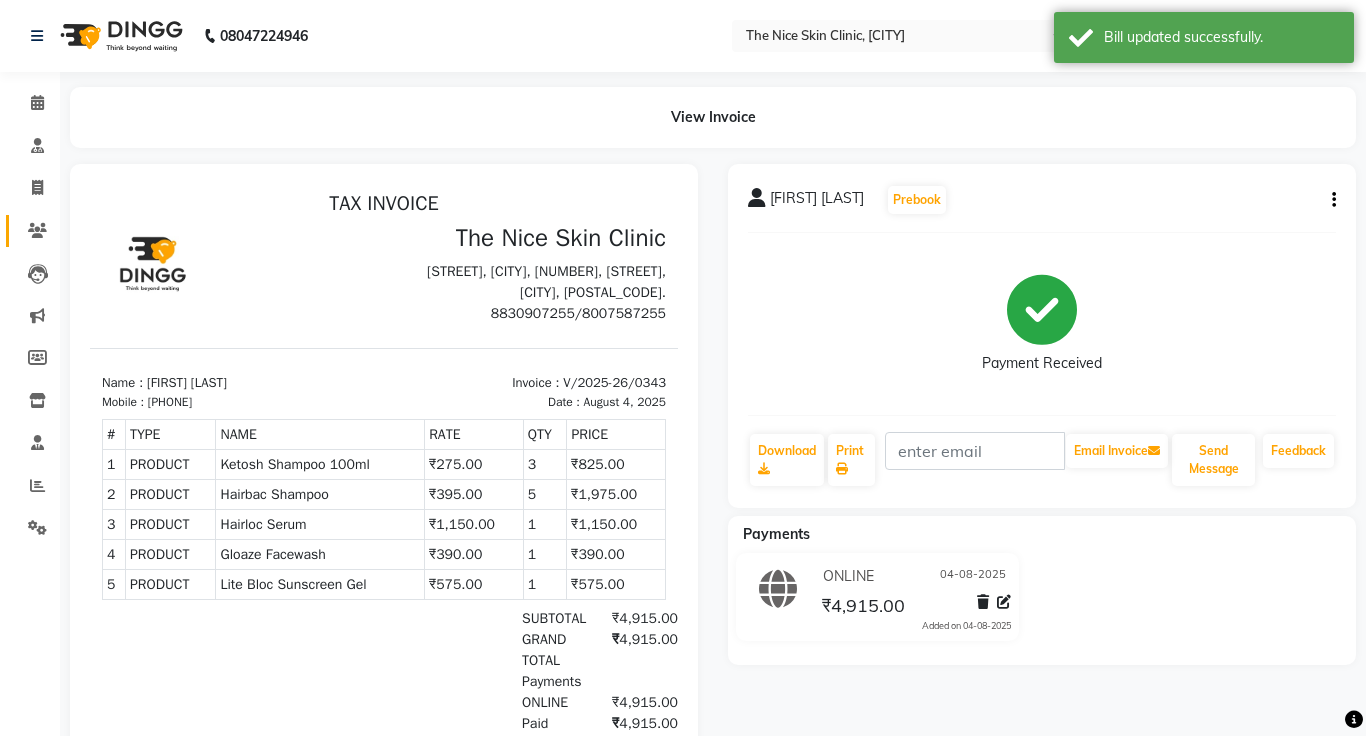 click on "Patients" 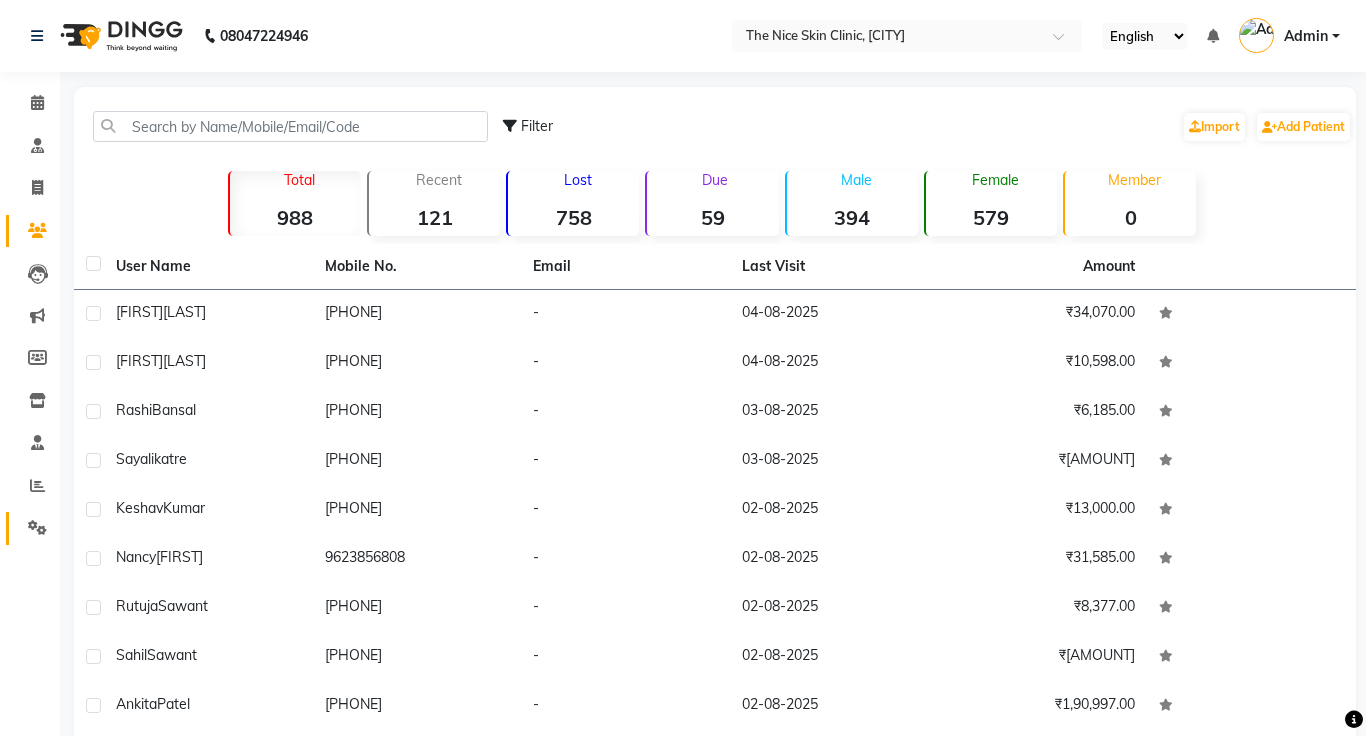 click on "Settings" 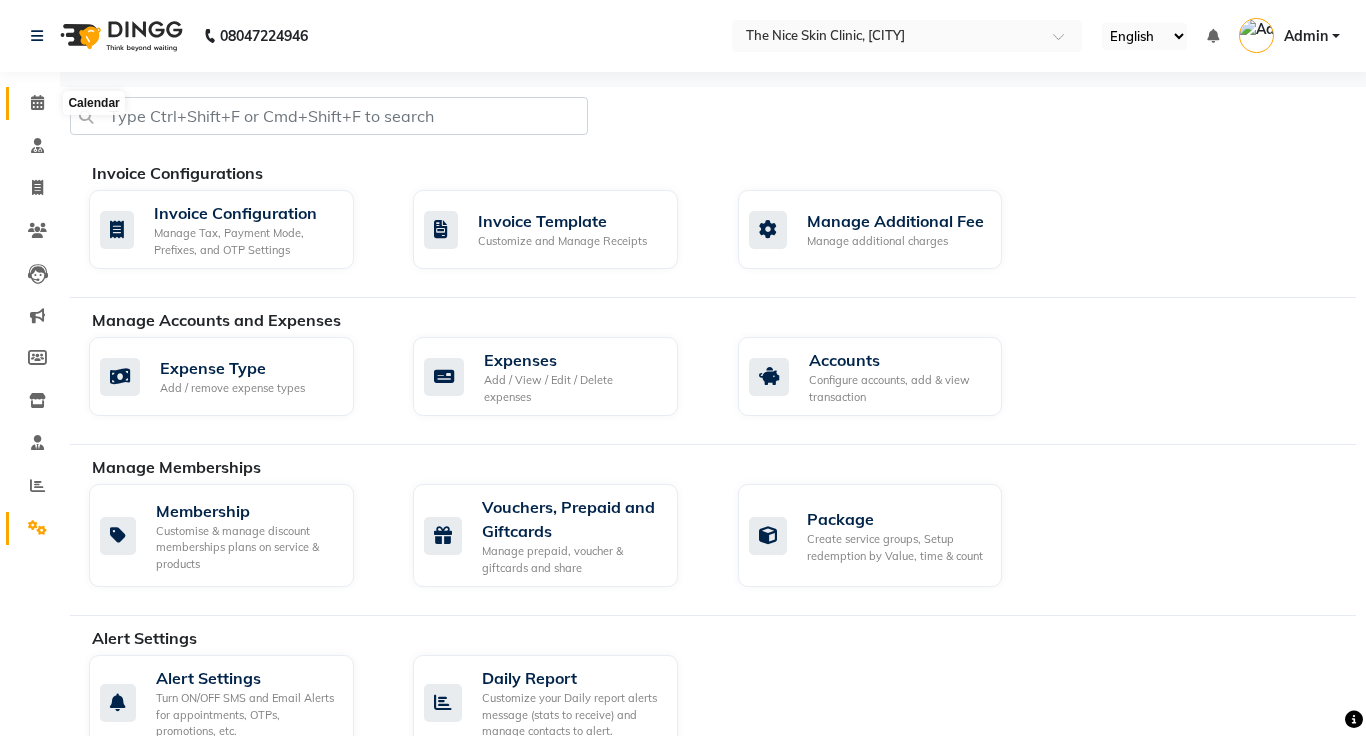 click 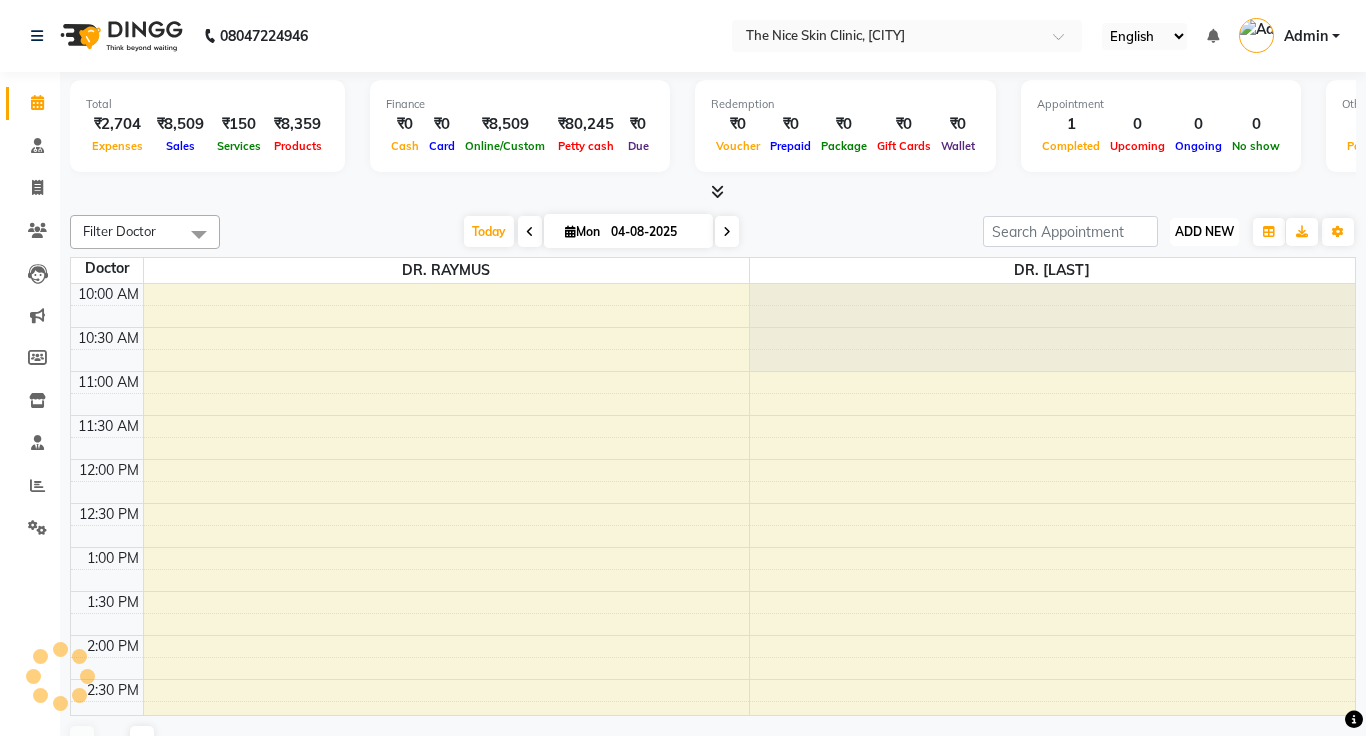 click on "ADD NEW" at bounding box center (1204, 231) 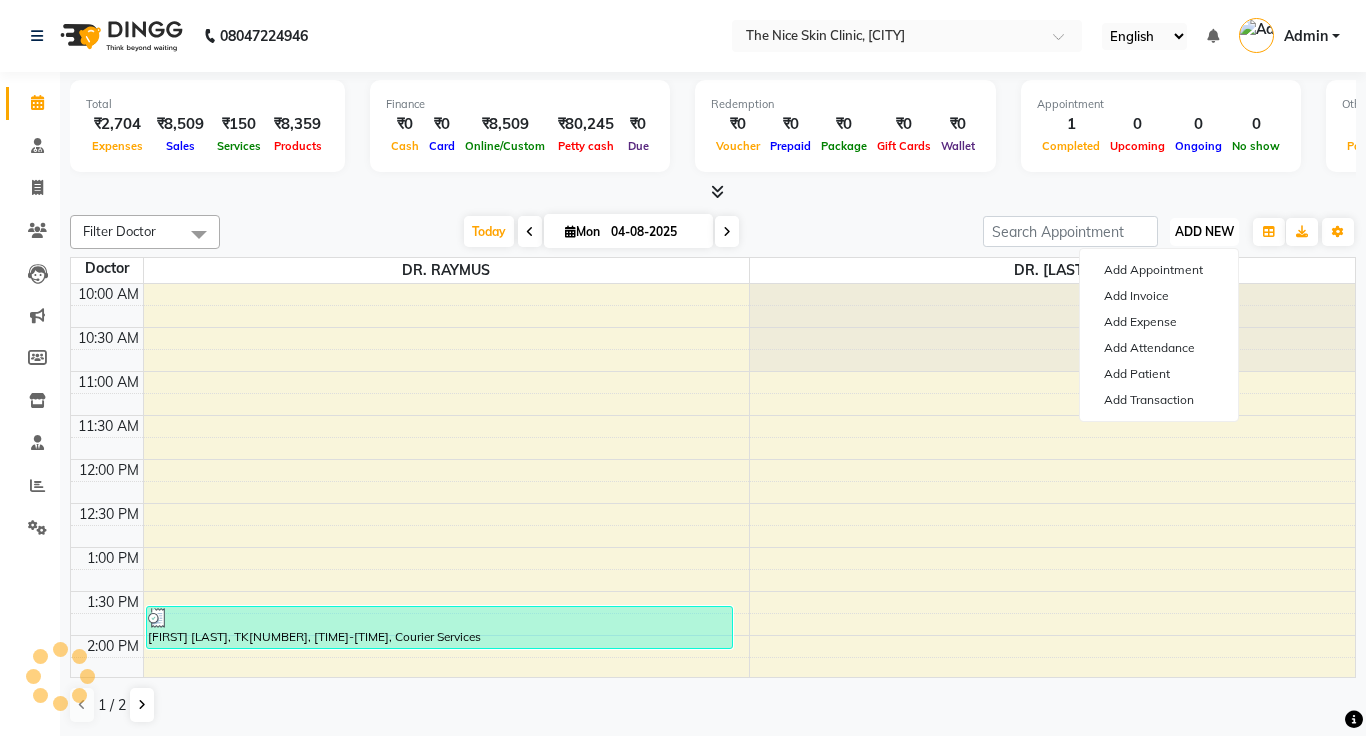 scroll, scrollTop: 662, scrollLeft: 0, axis: vertical 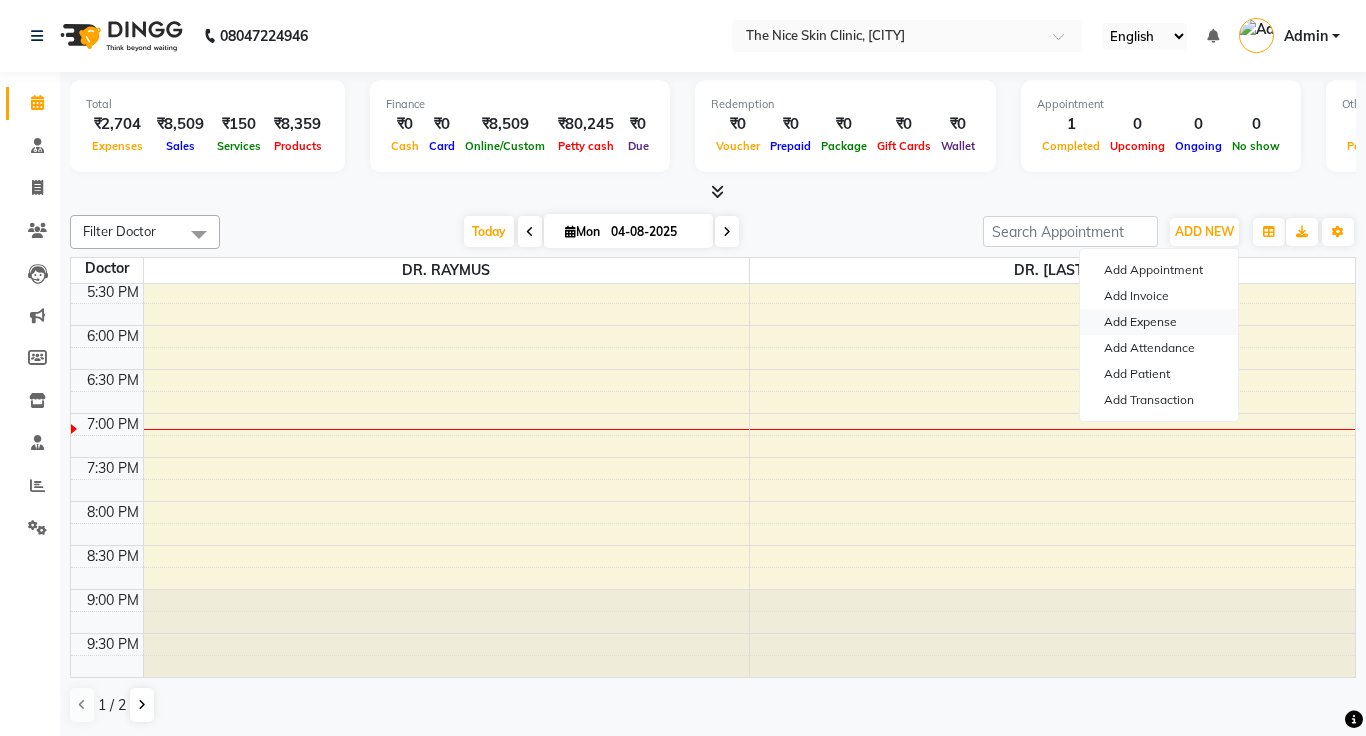 click on "Add Expense" at bounding box center [1159, 322] 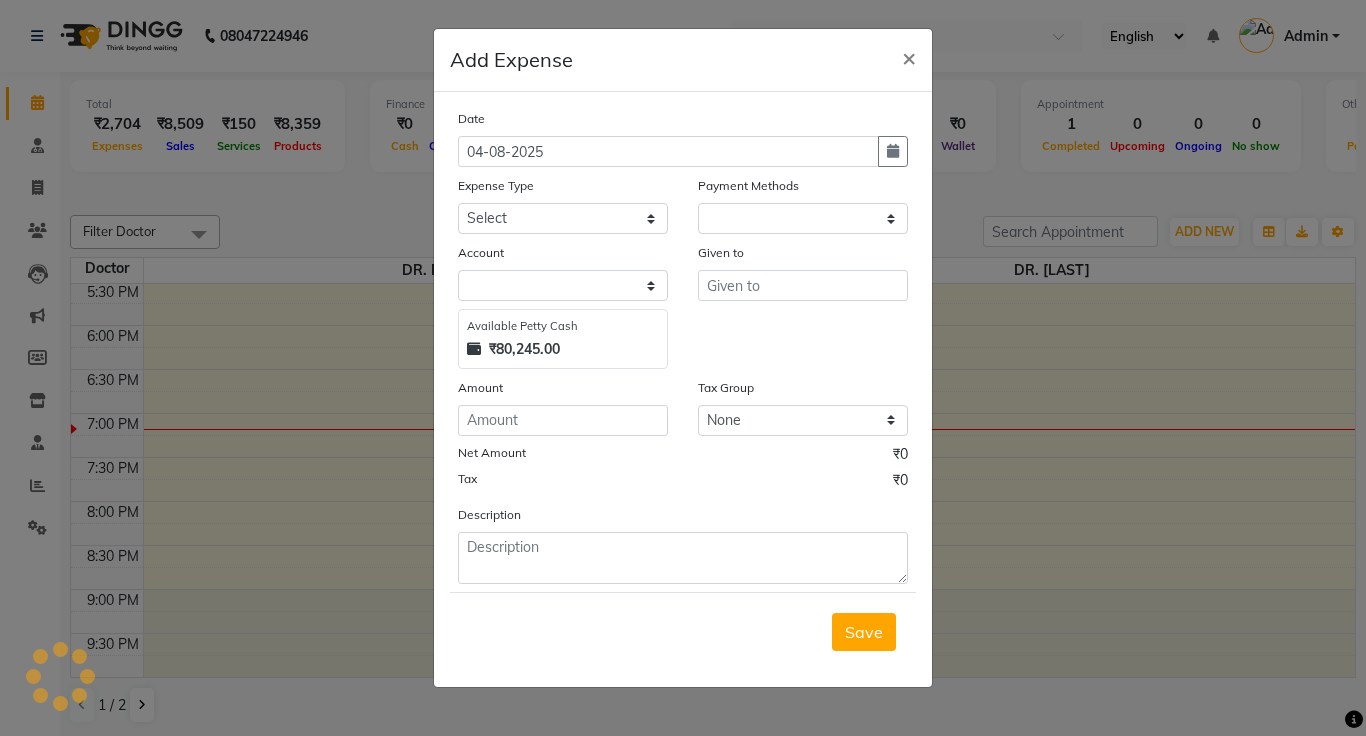select on "1" 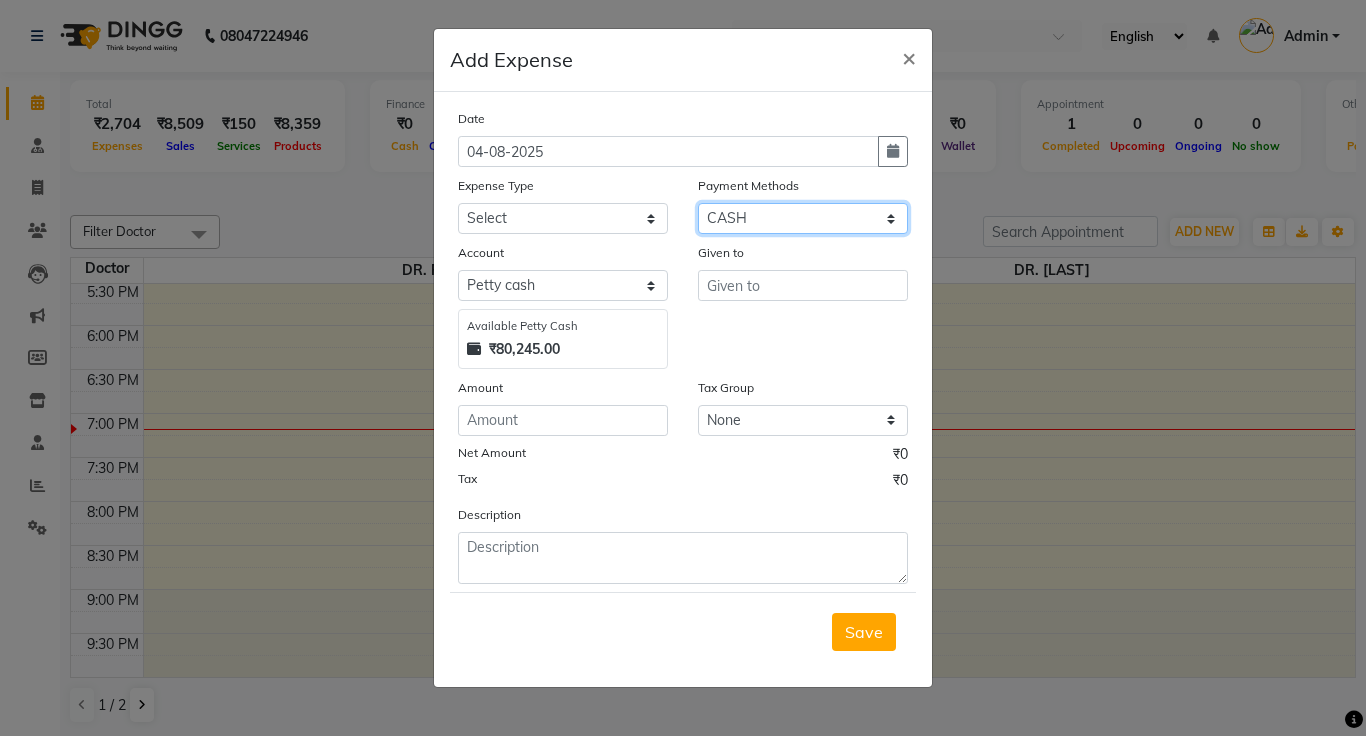 click on "Select Master Card Bank BharatPay Card Other Cards Prepaid GPay Visa Card PayTM CASH ONLINE PhonePe UPI UPI BharatPay CARD Wallet" 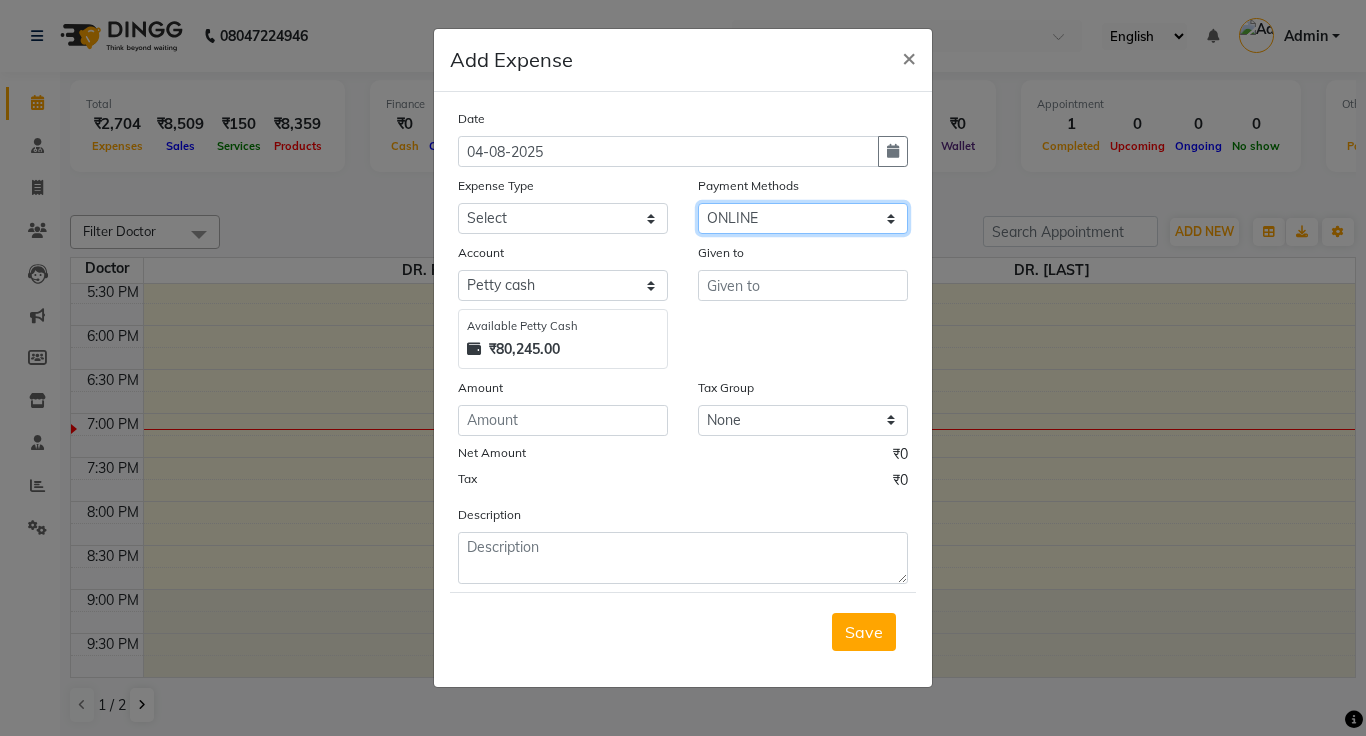 click on "Select Master Card Bank BharatPay Card Other Cards Prepaid GPay Visa Card PayTM CASH ONLINE PhonePe UPI UPI BharatPay CARD Wallet" 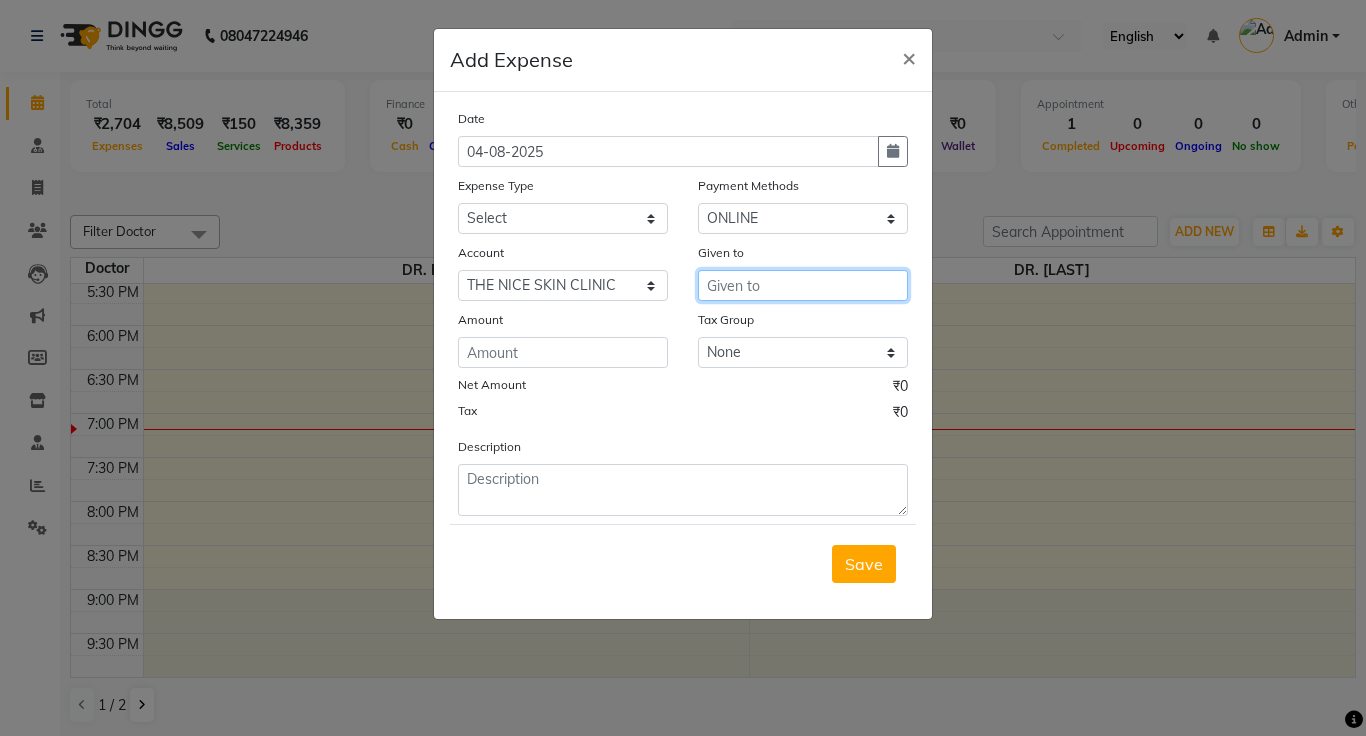 click at bounding box center (803, 285) 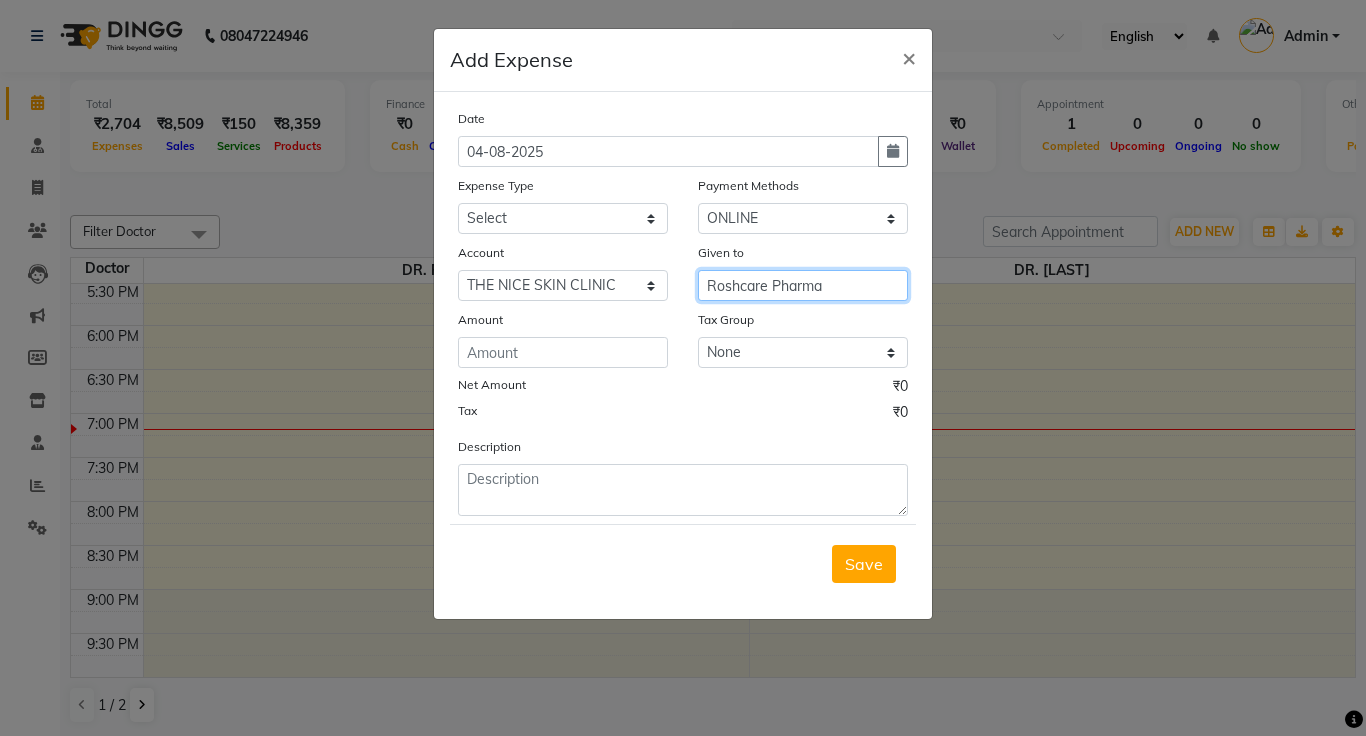 type on "Roshcare Pharma" 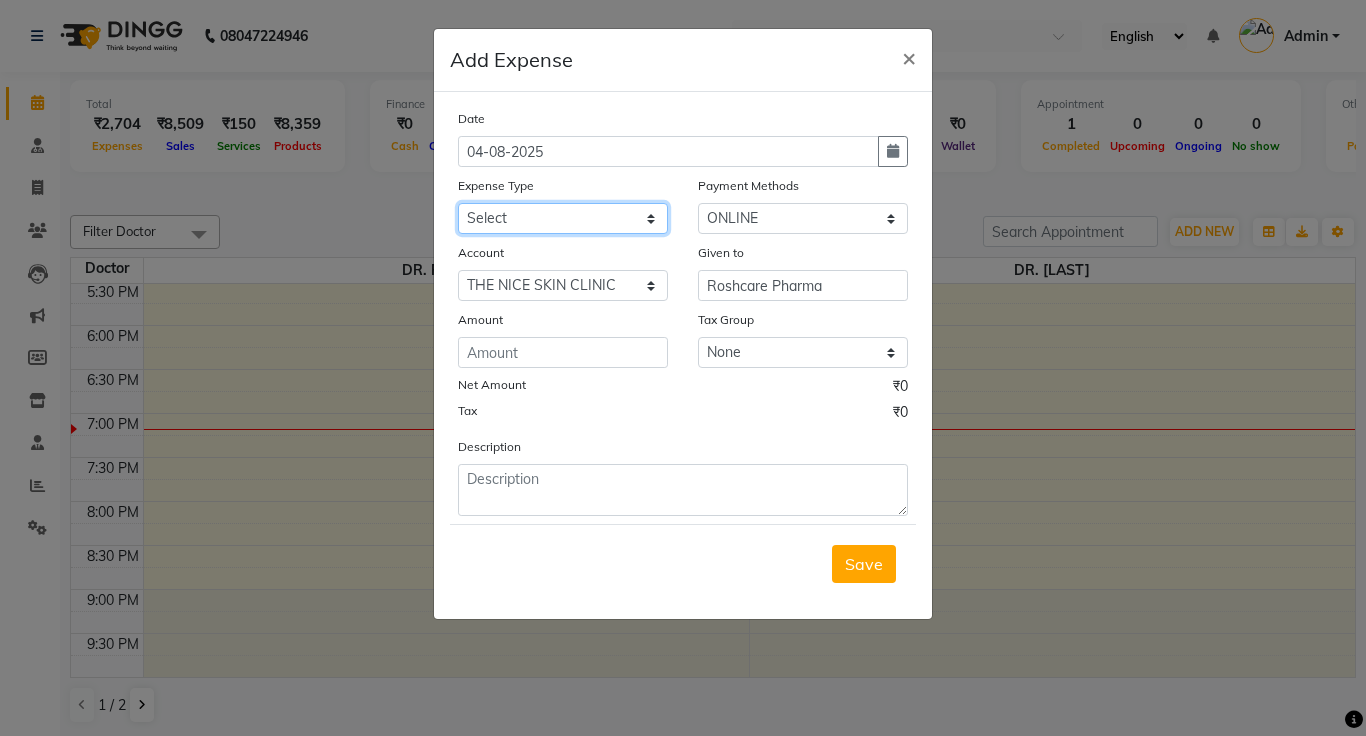 click on "Select Advance Salary Bank charges Car maintenance  Cash transfer to bank Cash transfer to hub Client Snacks Clinical charges courier charges for shirur Equipment Fuel Govt fee Incentive Insurance International purchase Loan Repayment Maintenance Marketing Miscellaneous MRA Other Pantry Product Rent Salary Staff Snacks Tax Tea & Refreshment Utilities" 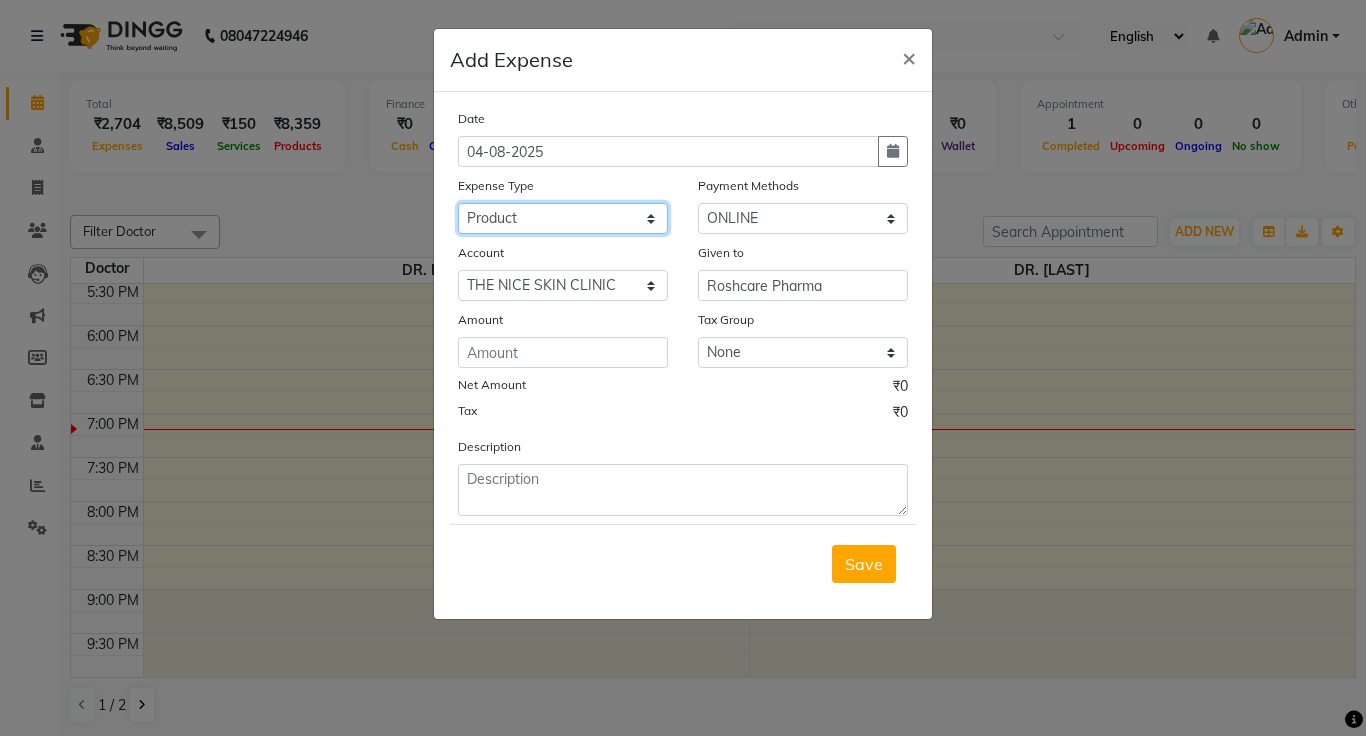 click on "Select Advance Salary Bank charges Car maintenance  Cash transfer to bank Cash transfer to hub Client Snacks Clinical charges courier charges for shirur Equipment Fuel Govt fee Incentive Insurance International purchase Loan Repayment Maintenance Marketing Miscellaneous MRA Other Pantry Product Rent Salary Staff Snacks Tax Tea & Refreshment Utilities" 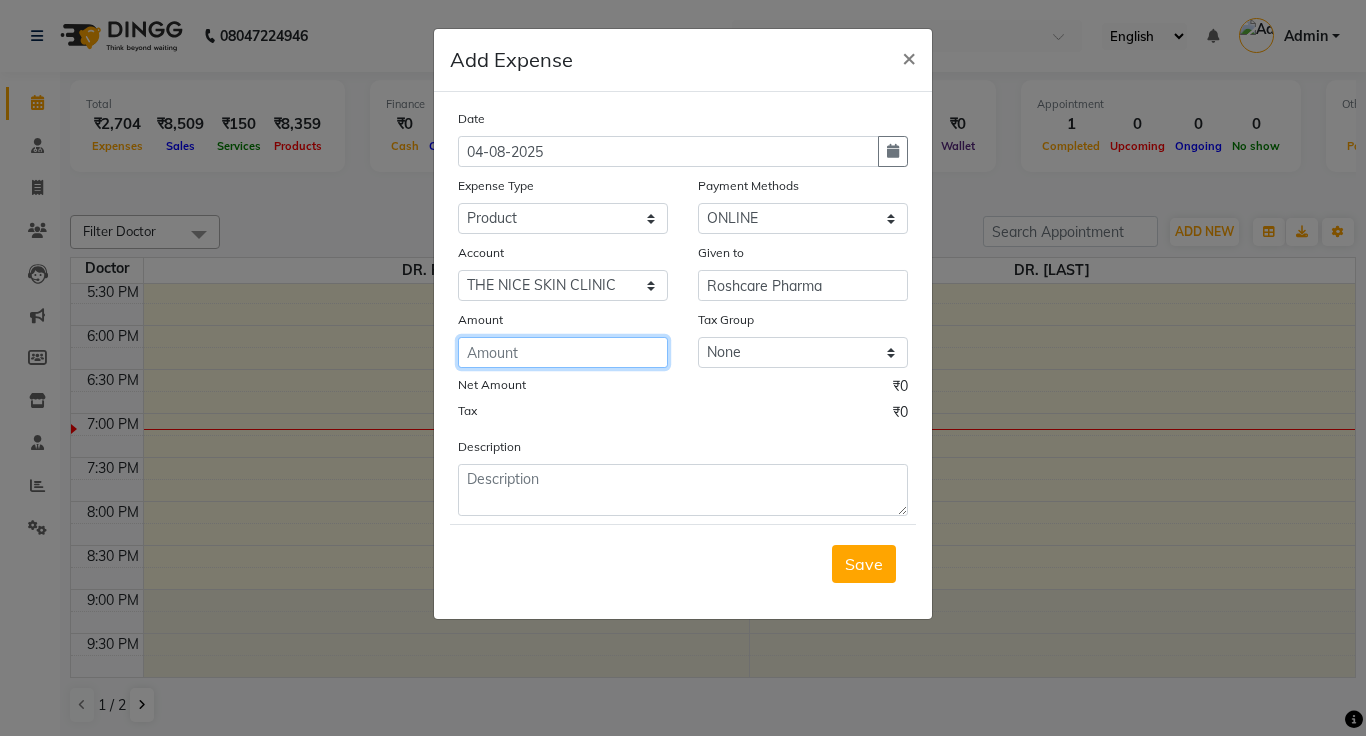 click 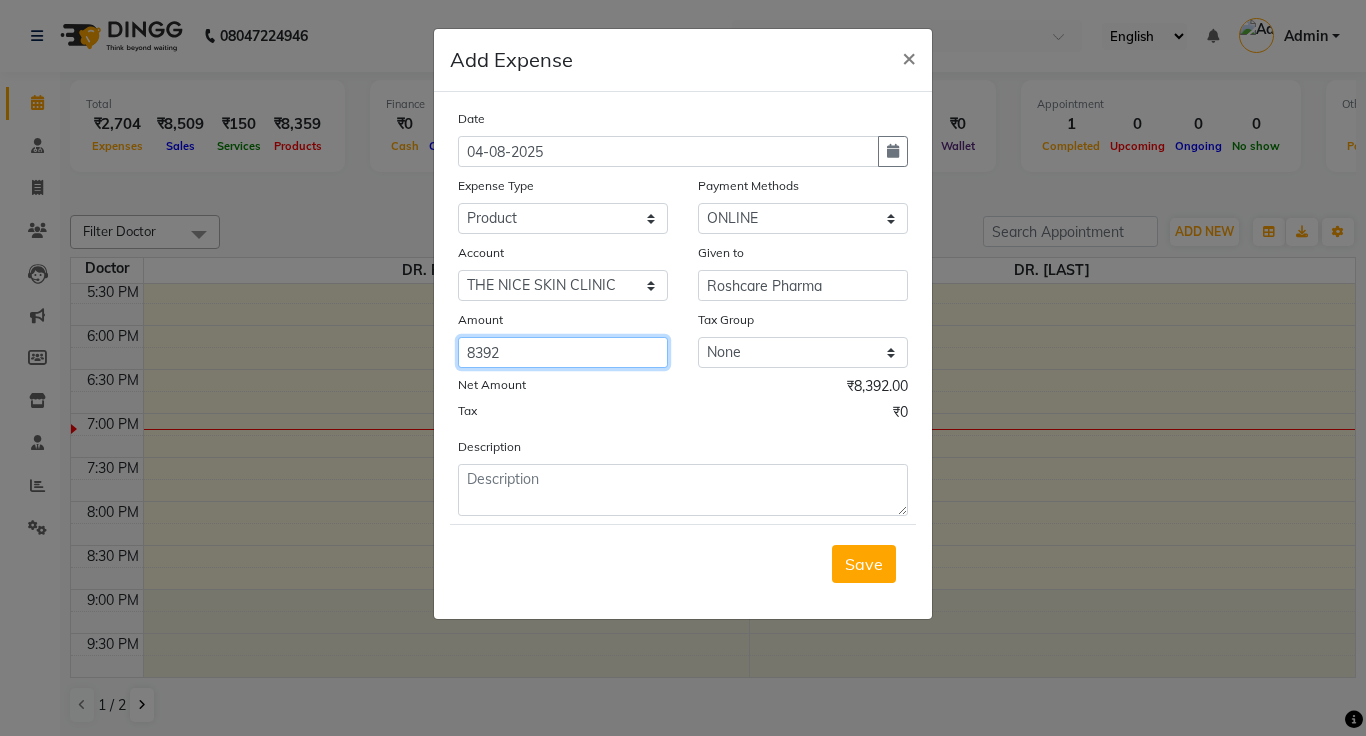 type on "8392" 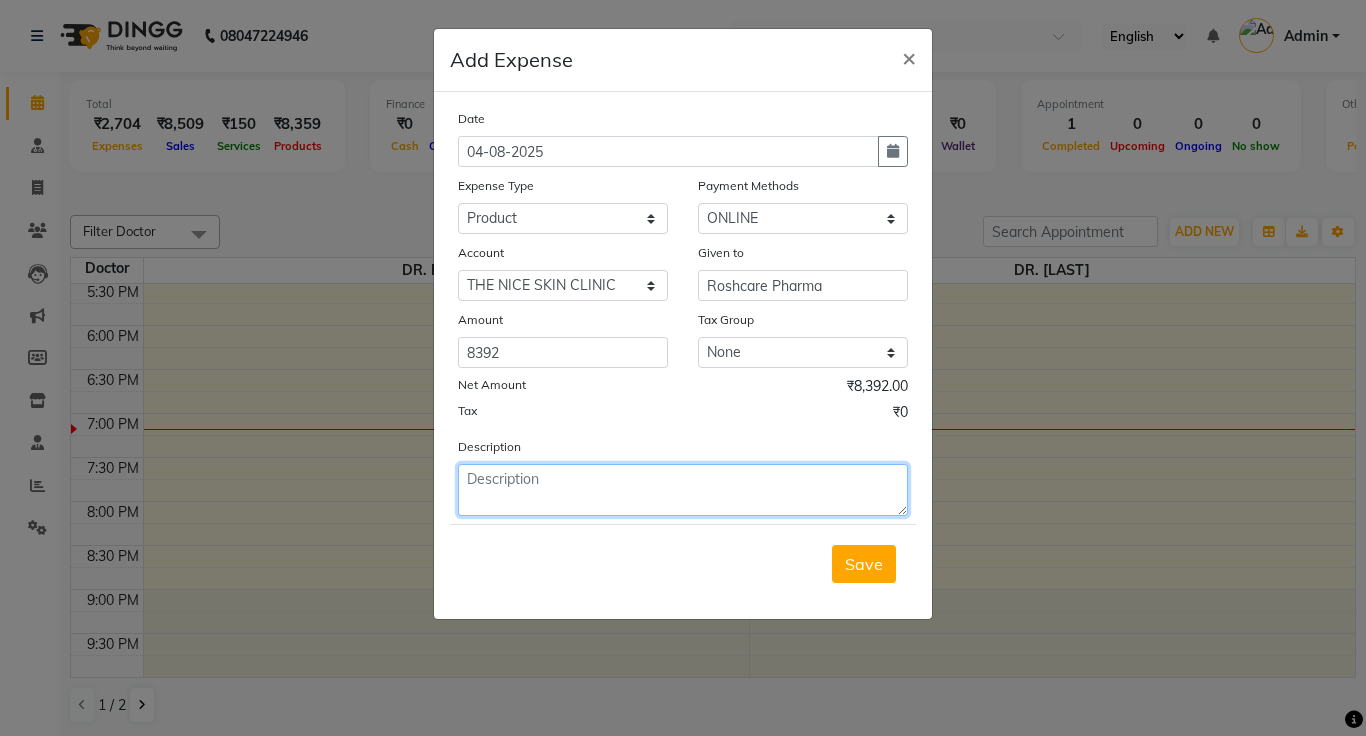 click 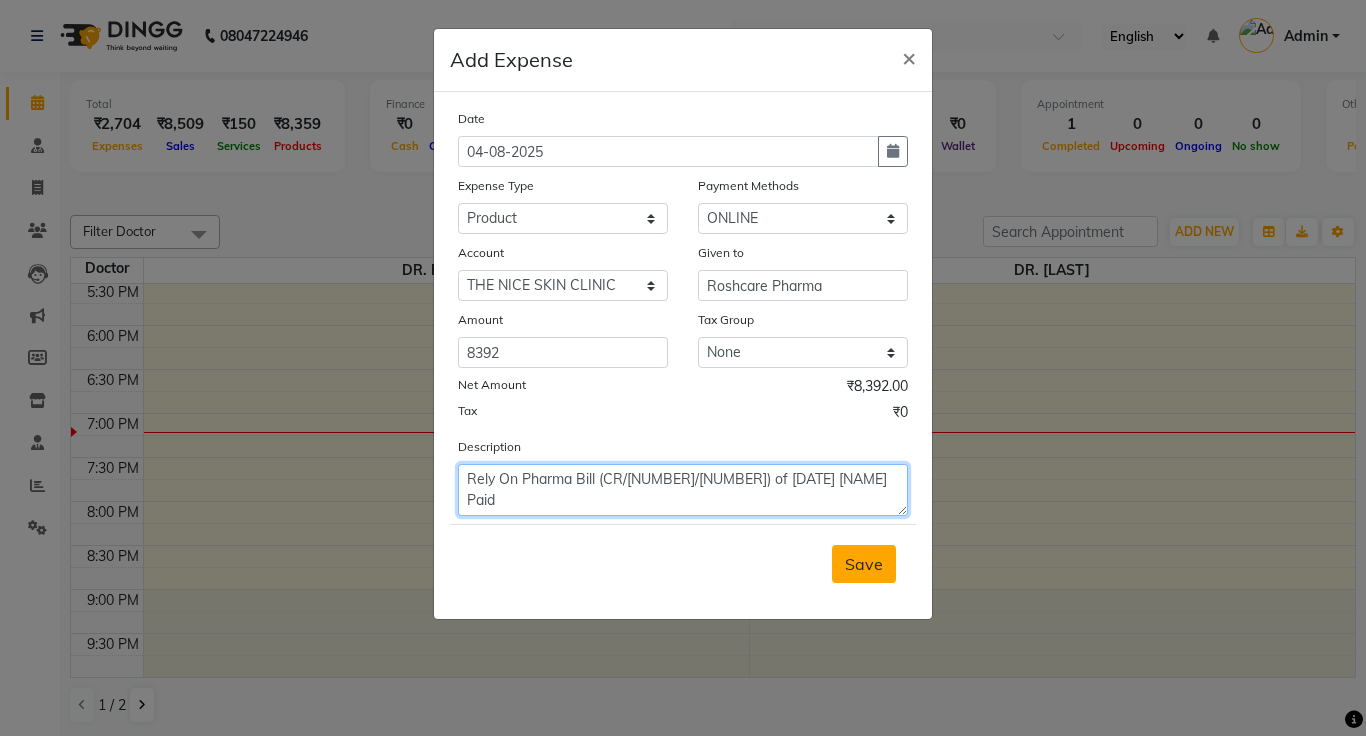 type on "Rely On Pharma Bill (CR/[NUMBER]/[NUMBER]) of [DATE] [NAME] Paid" 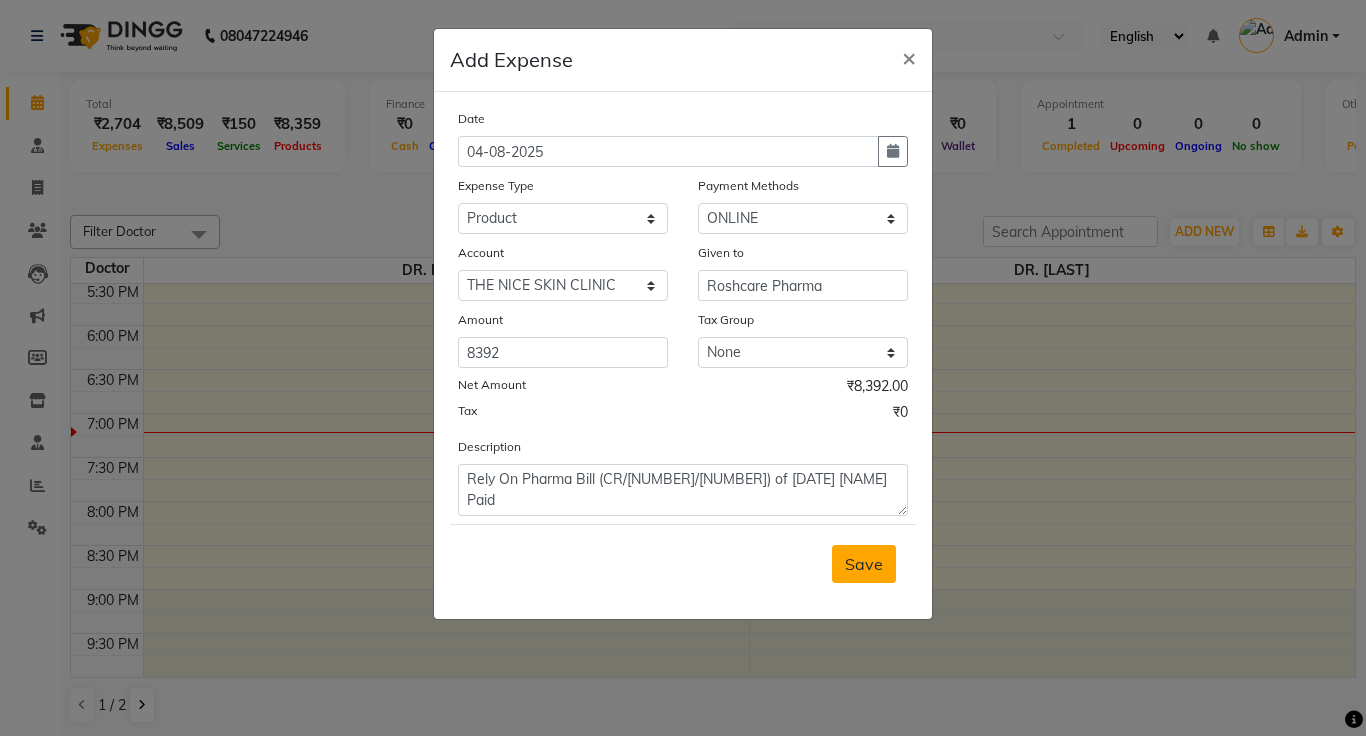 click on "Save" at bounding box center (864, 564) 